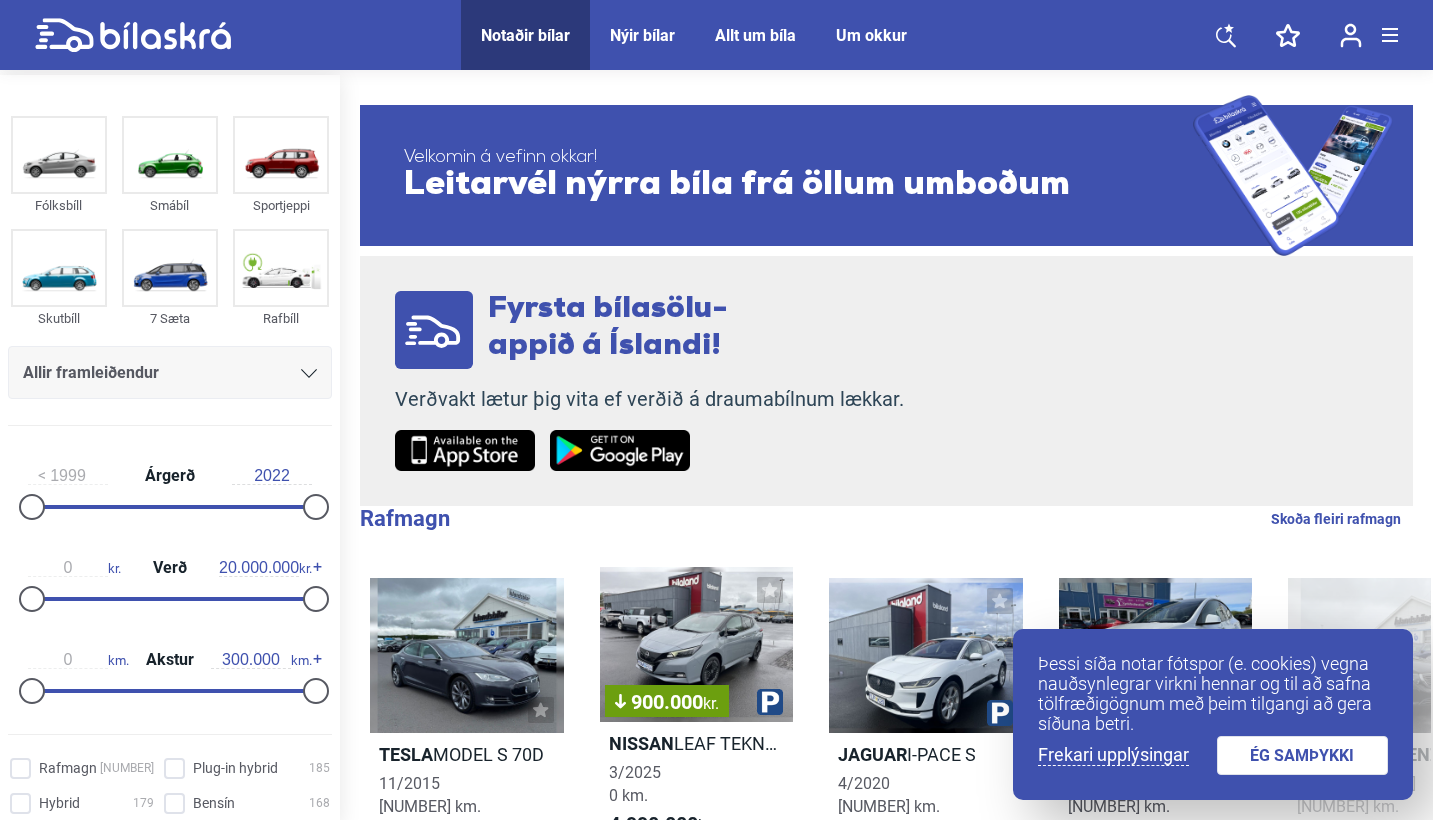 scroll, scrollTop: 0, scrollLeft: 0, axis: both 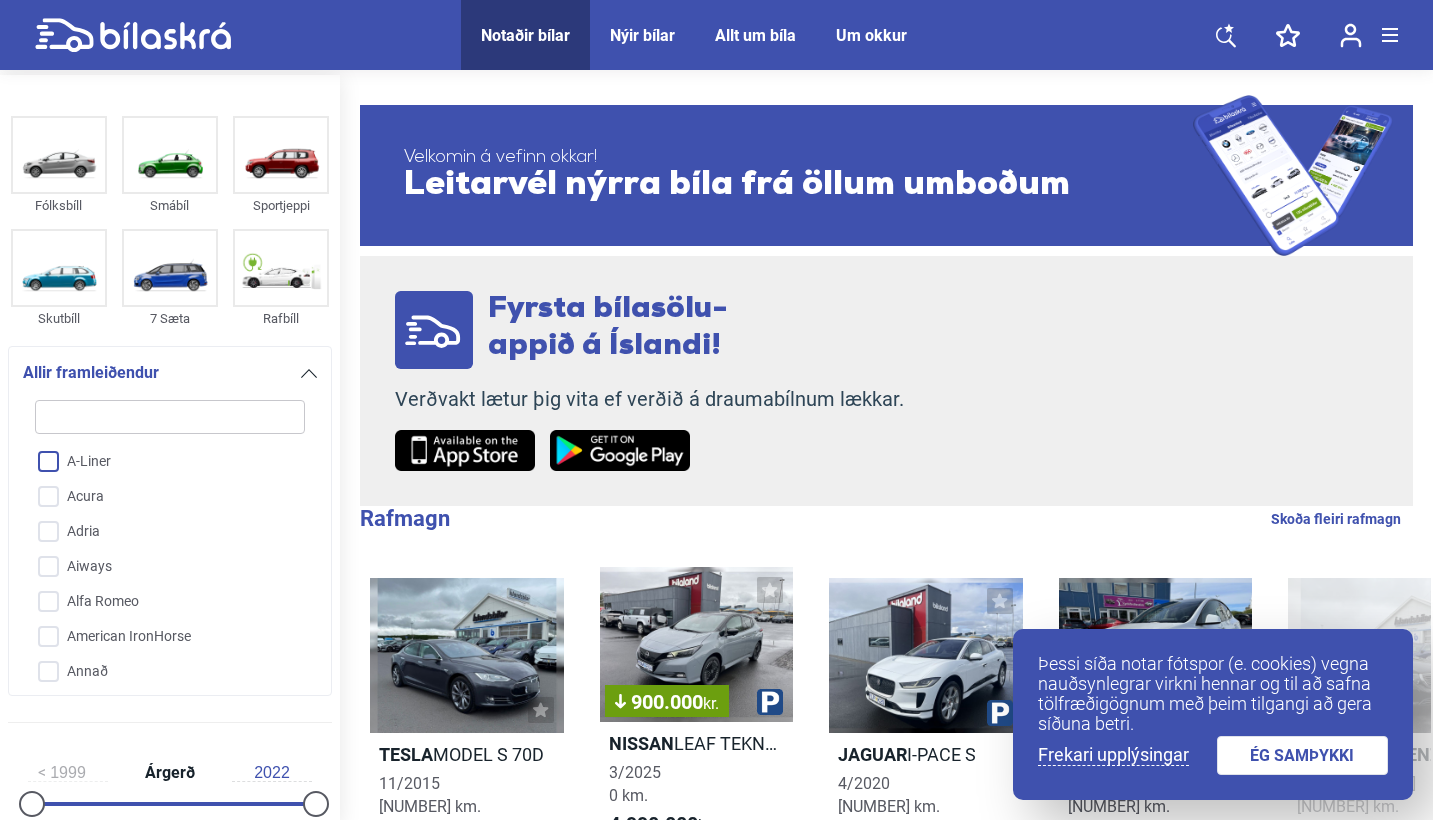 type on "t" 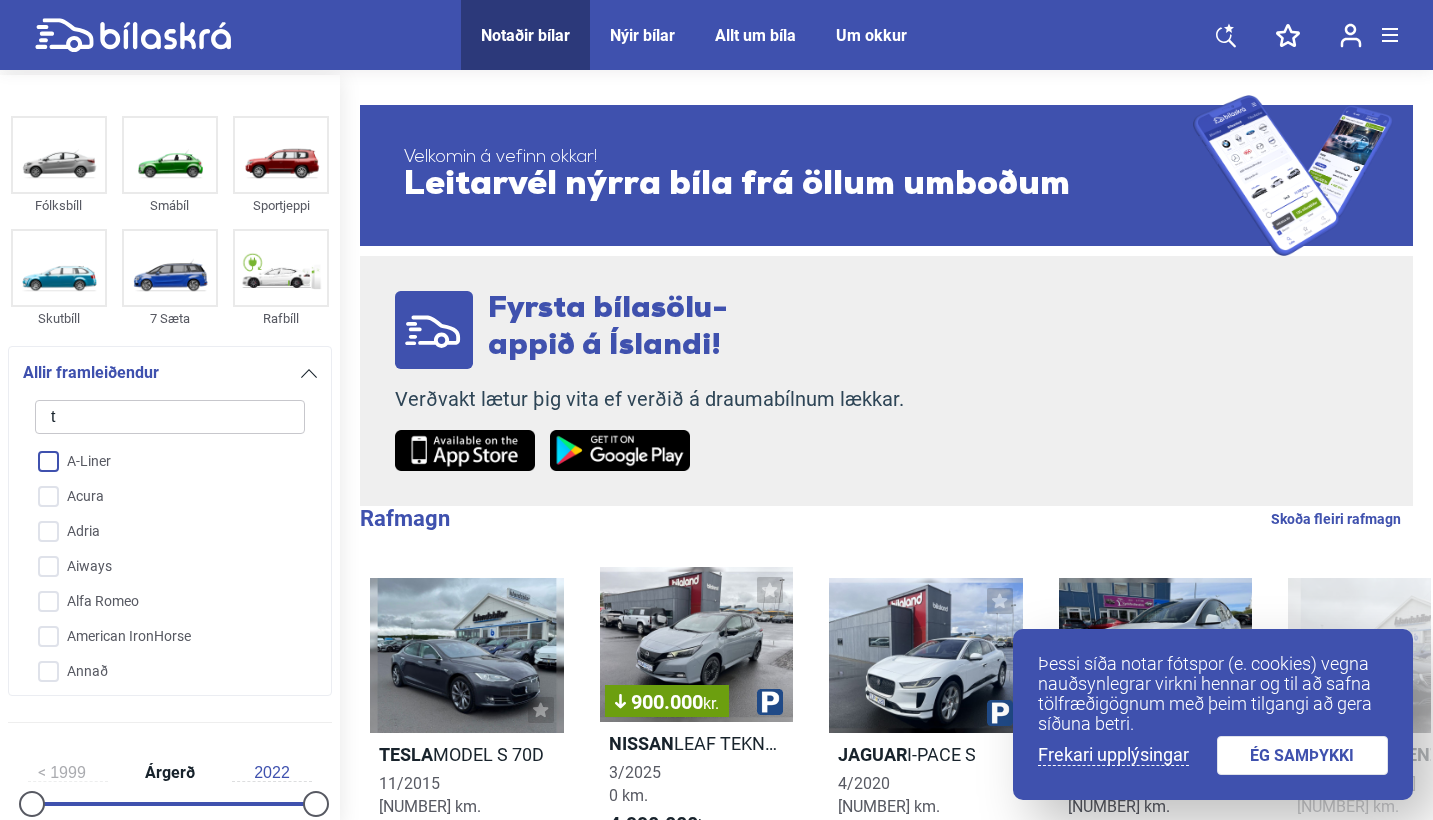 type on "te" 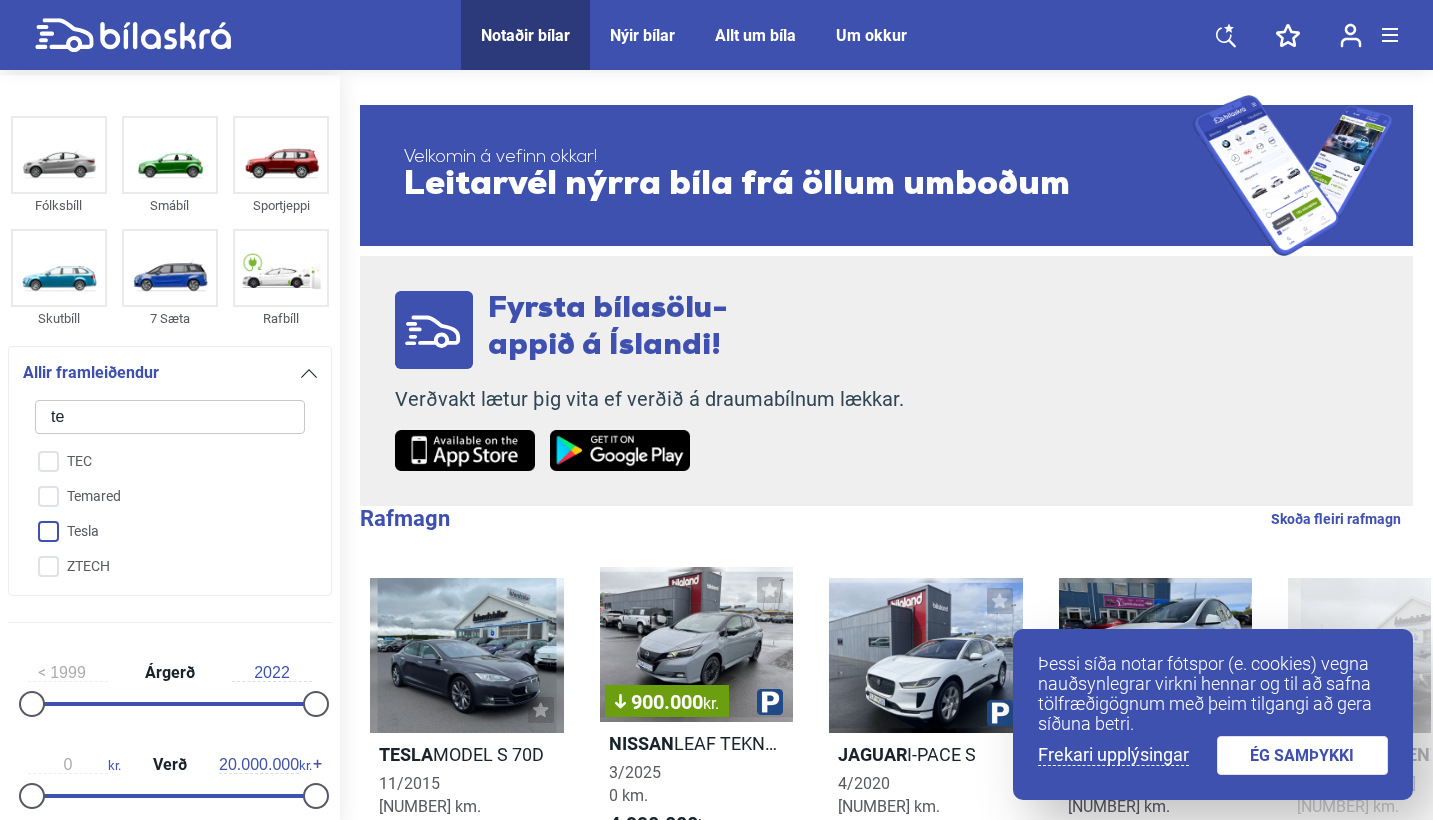 type on "te" 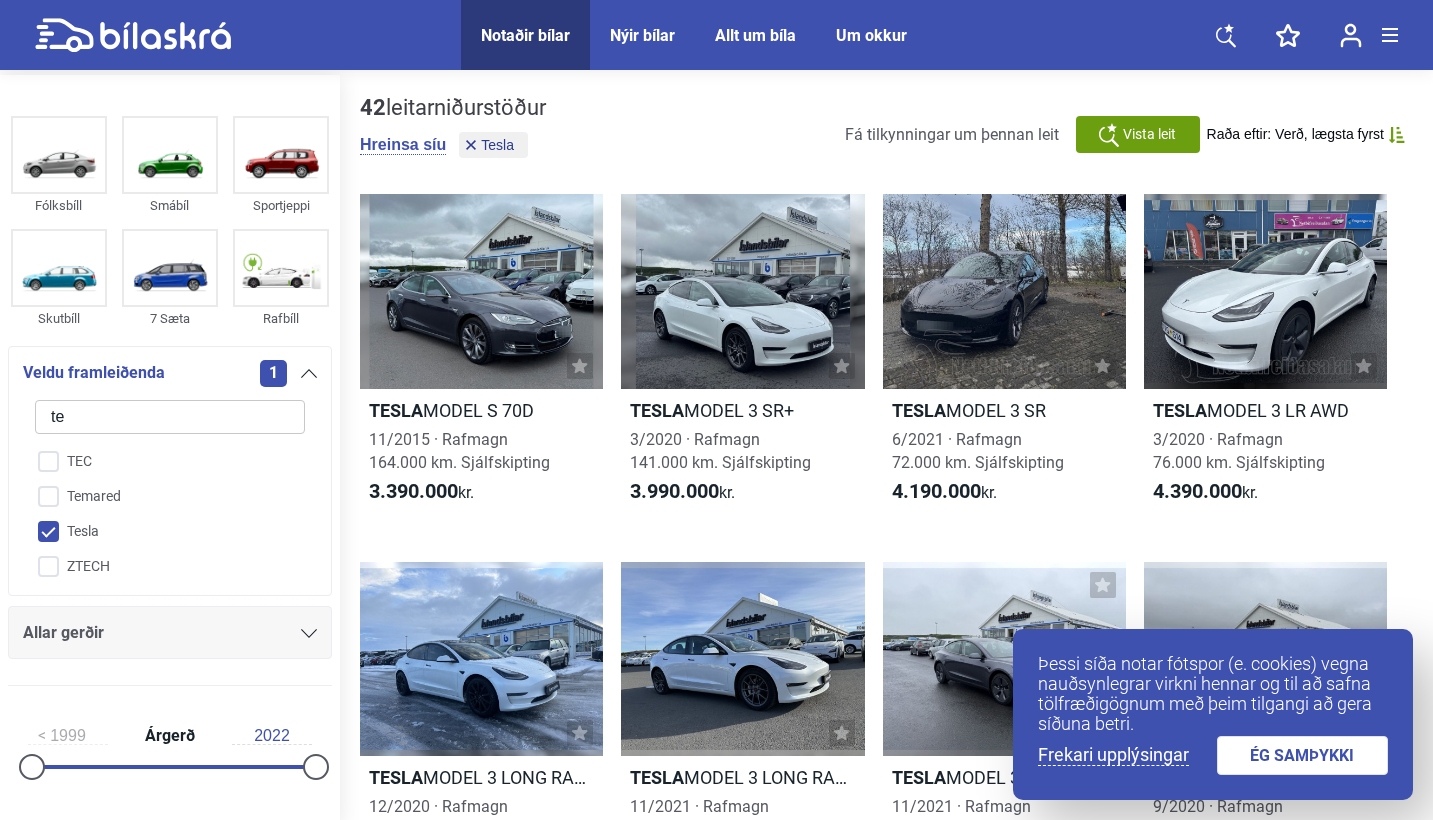 click on "ÉG SAMÞYKKI" at bounding box center [1303, 755] 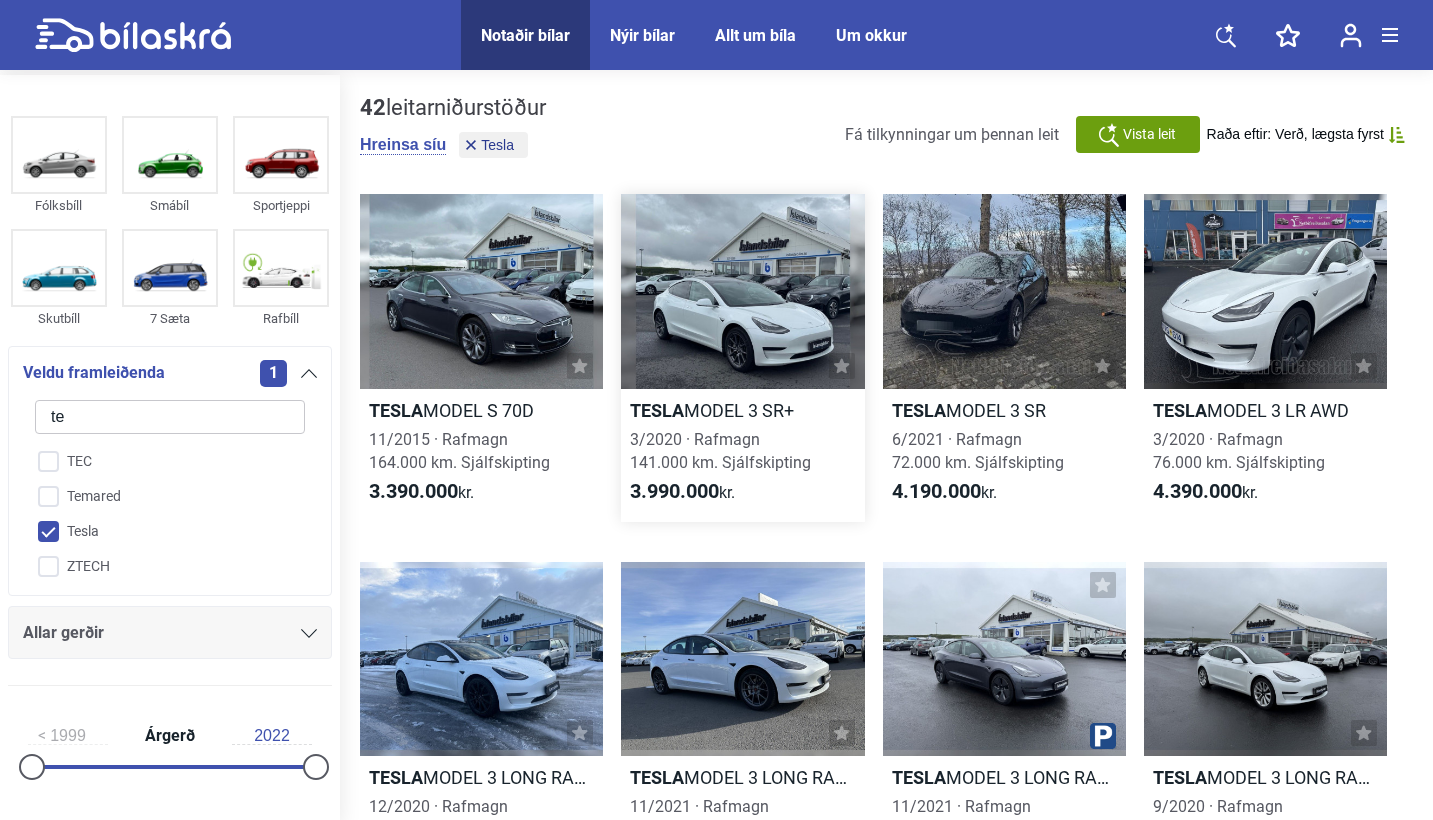 click at bounding box center [742, 291] 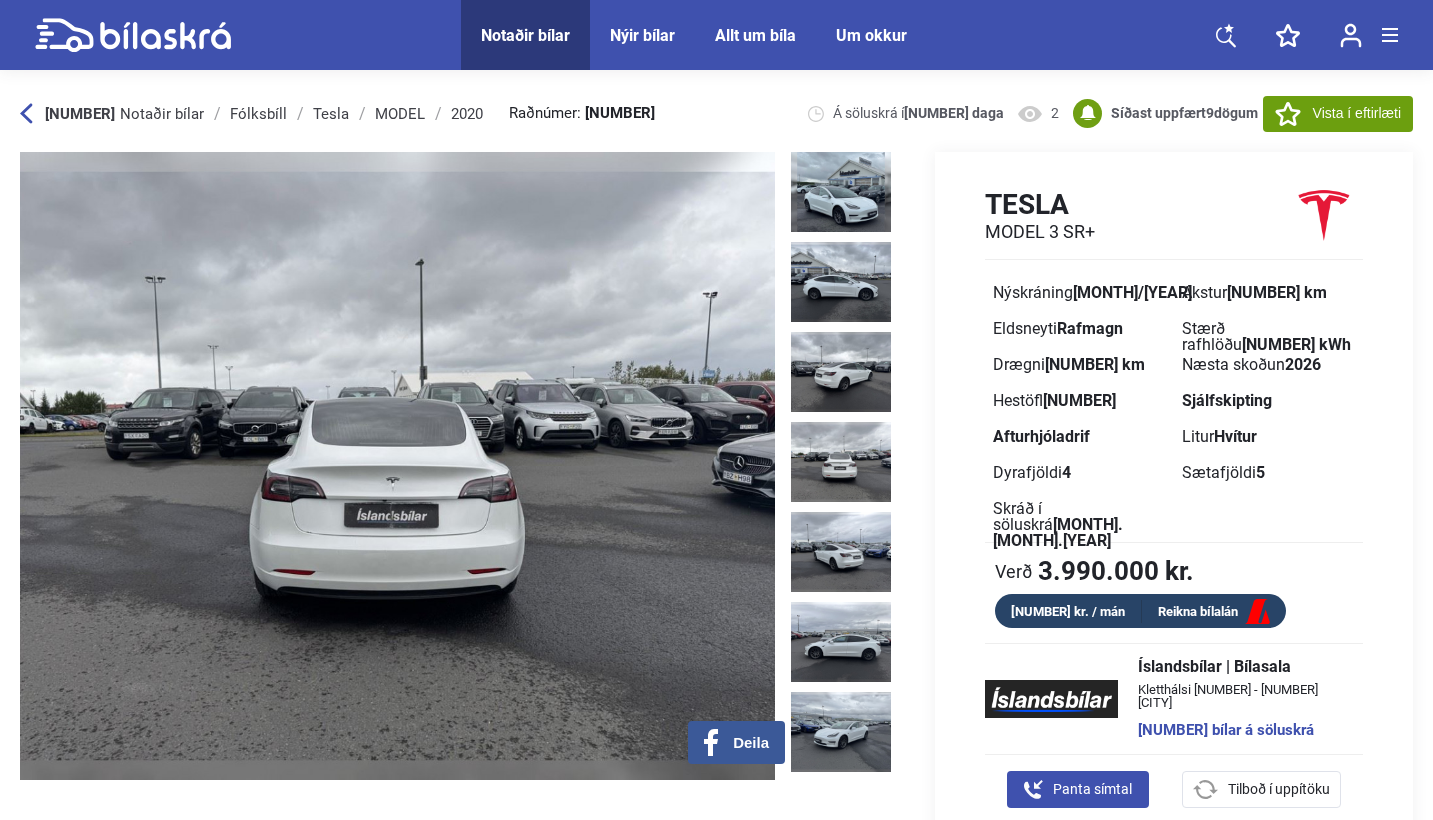 click on "Reikna bílalán" at bounding box center (1214, 612) 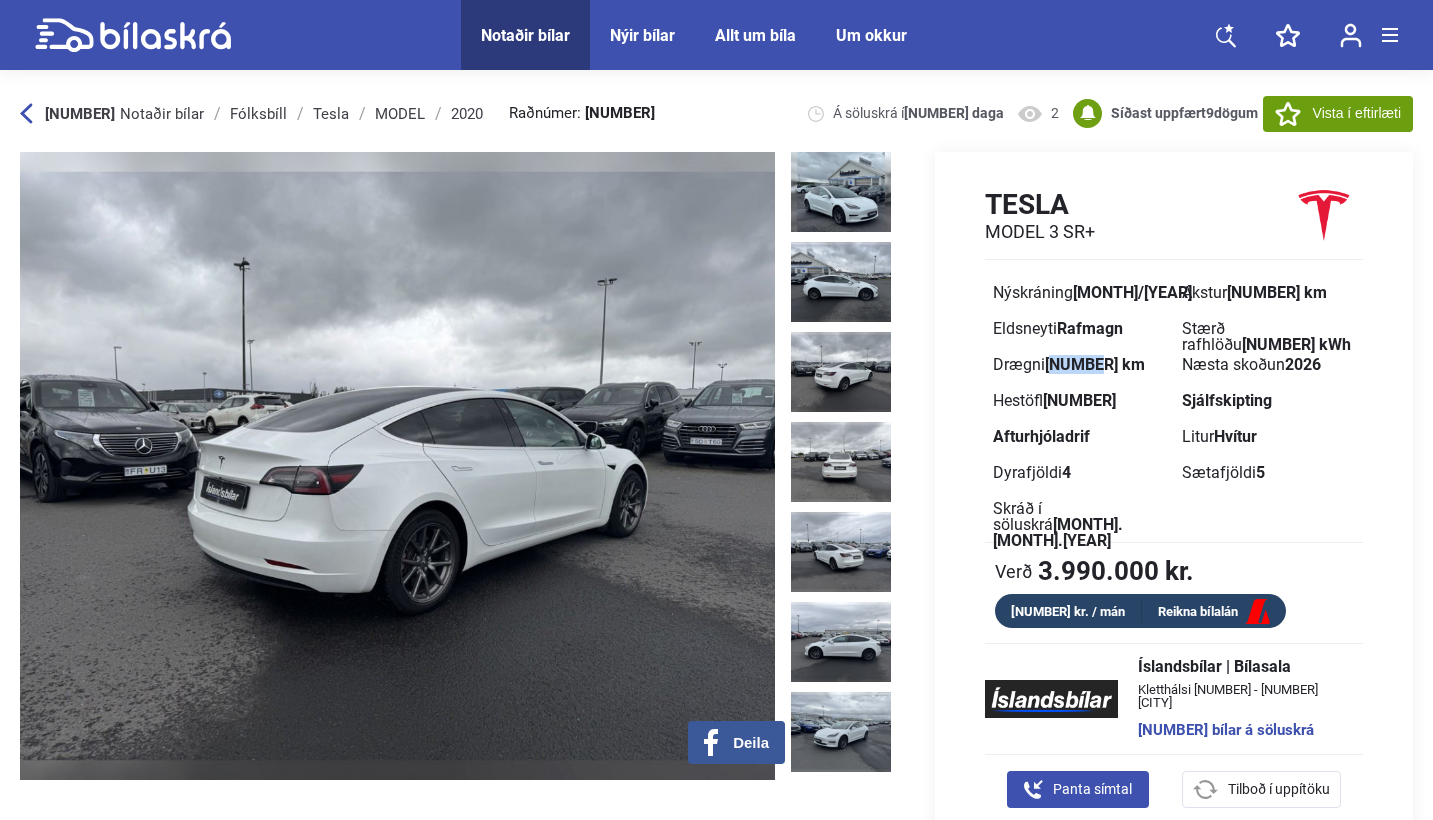 drag, startPoint x: 1053, startPoint y: 371, endPoint x: 1134, endPoint y: 371, distance: 81 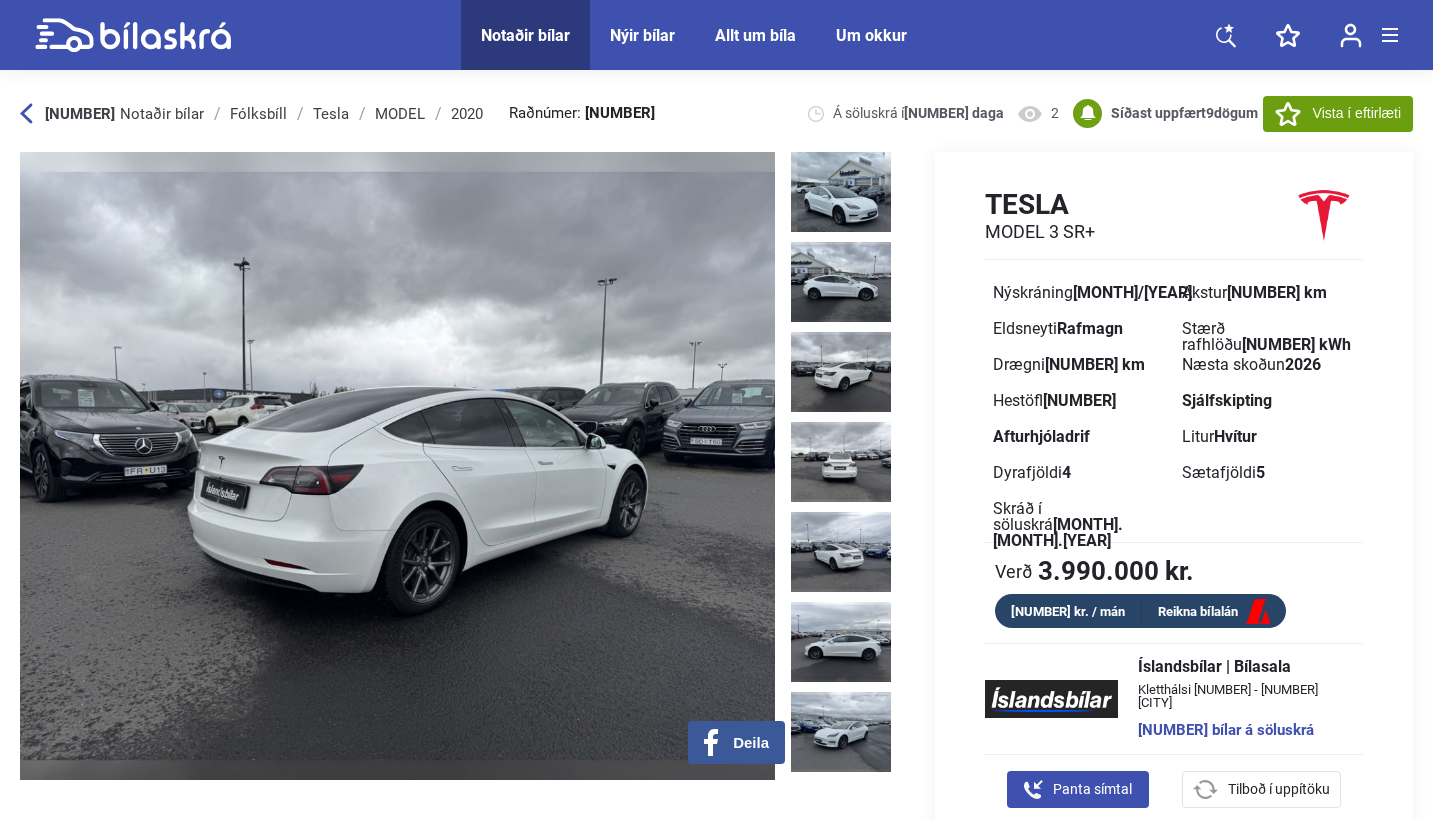 scroll, scrollTop: 0, scrollLeft: 0, axis: both 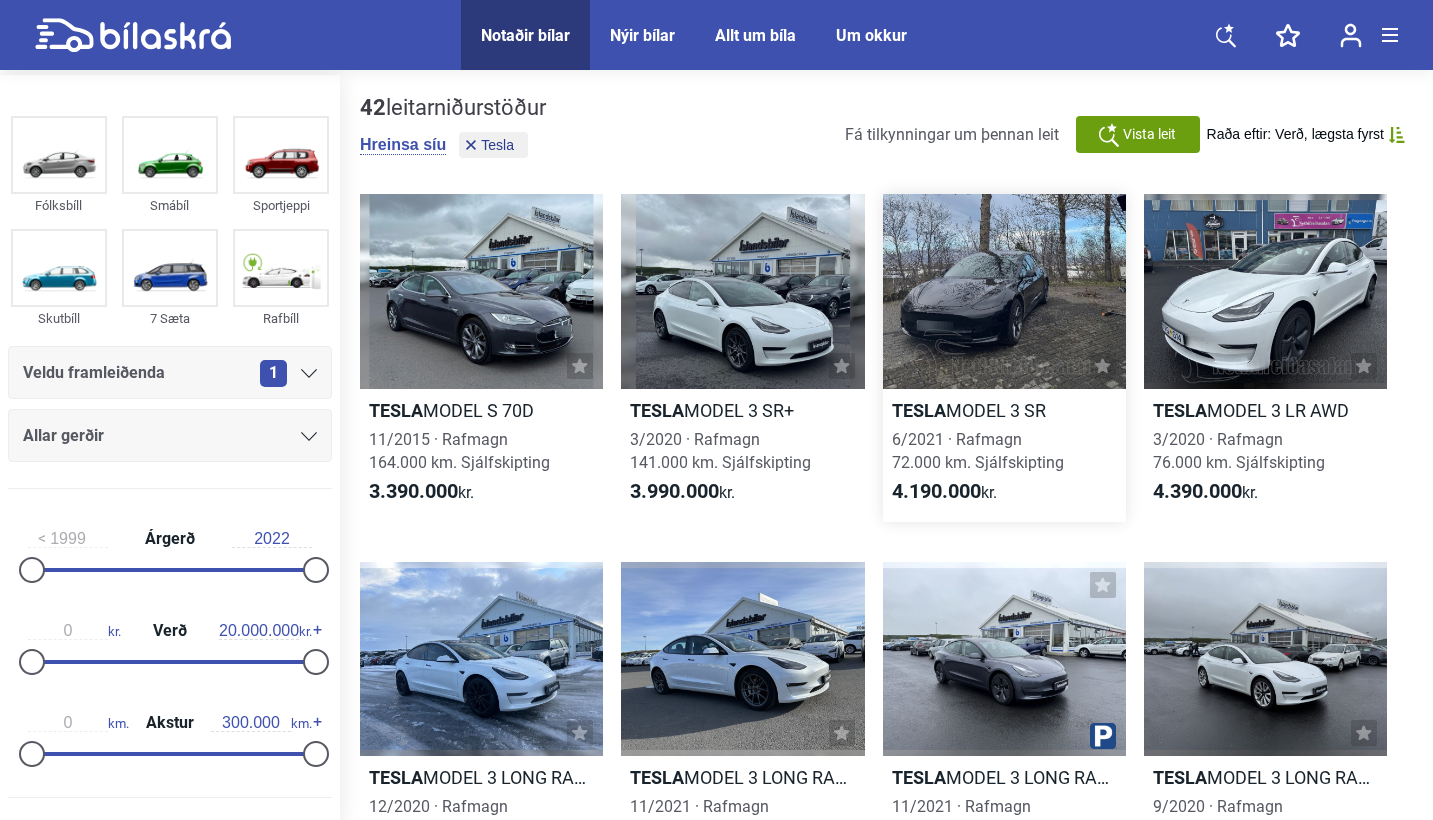 click at bounding box center (1004, 291) 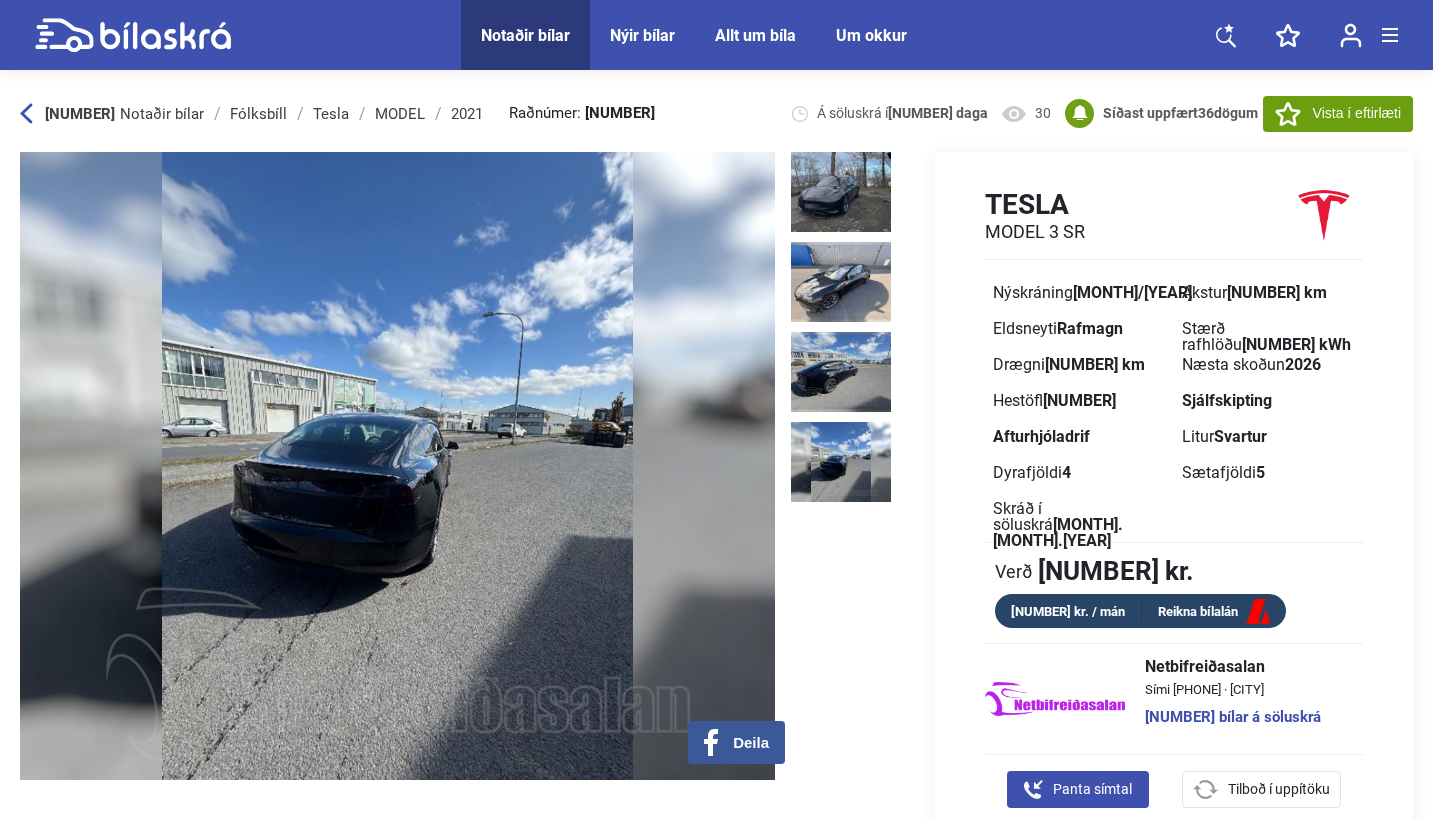 scroll, scrollTop: 150, scrollLeft: 0, axis: vertical 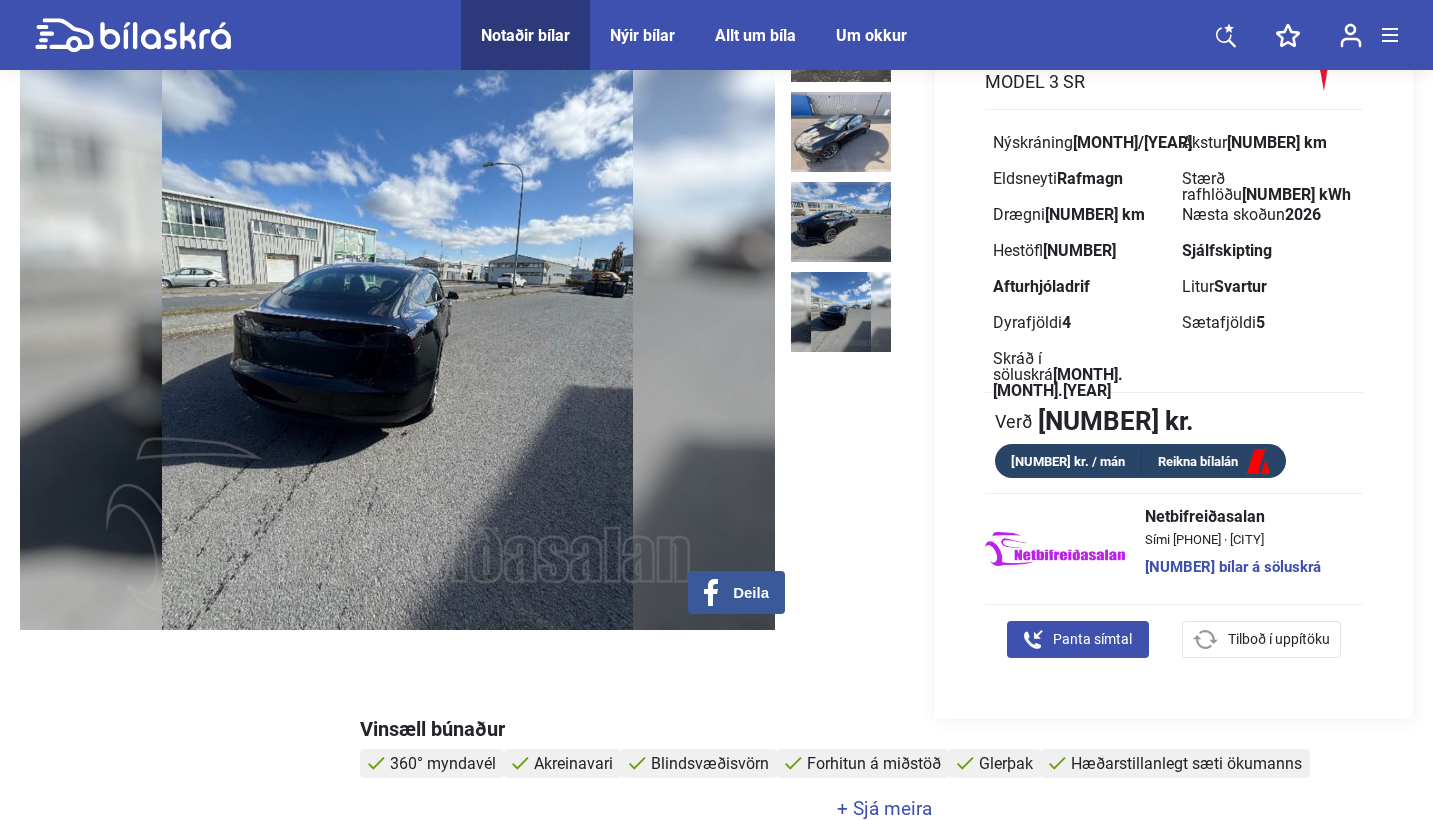click on "Reikna bílalán" at bounding box center (1214, 462) 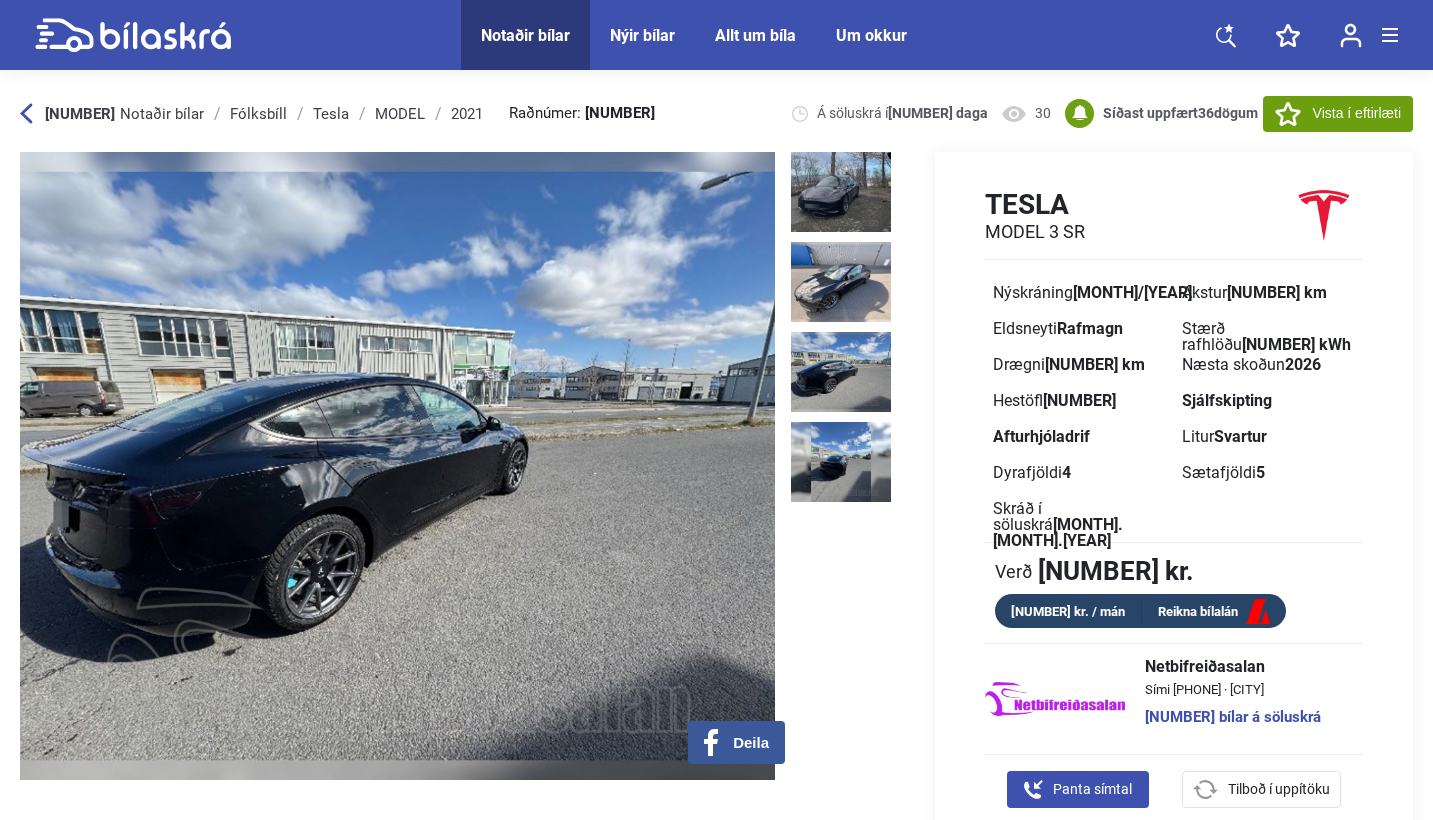 scroll, scrollTop: 0, scrollLeft: 0, axis: both 